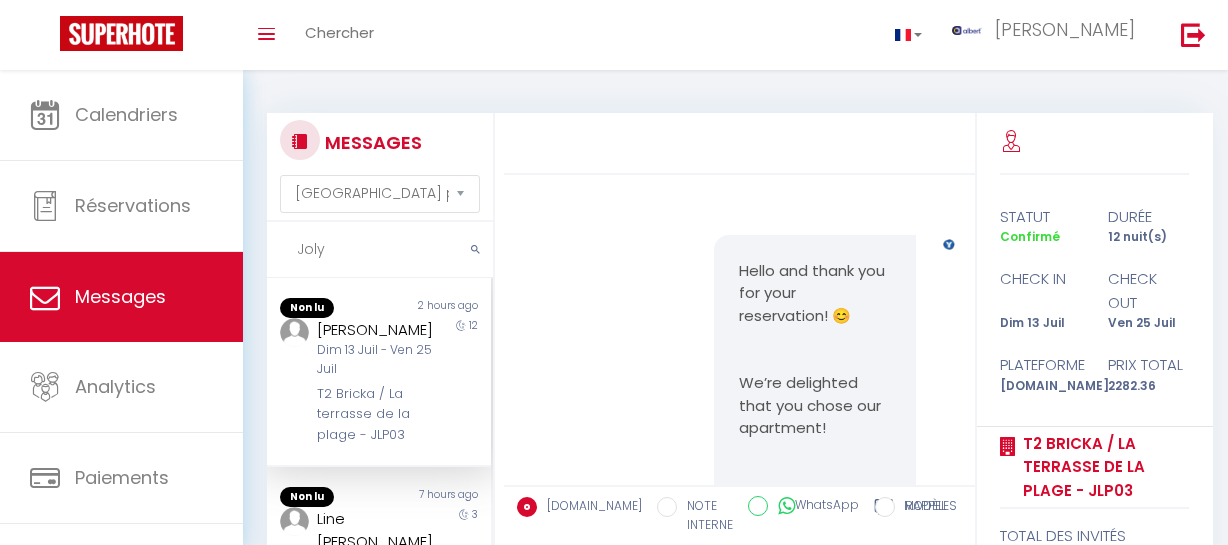 select on "message" 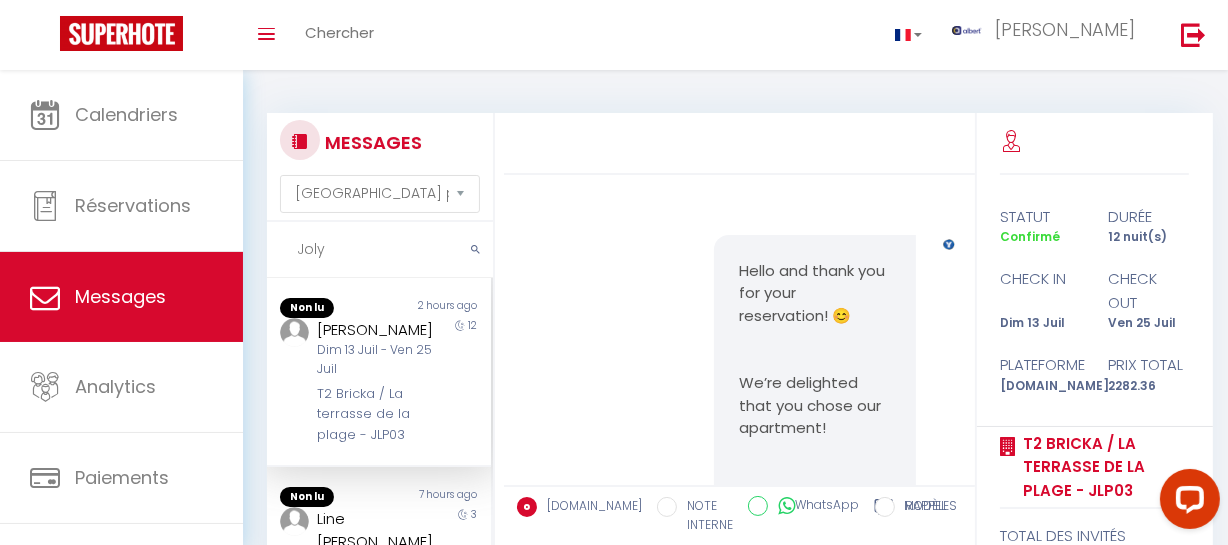 scroll, scrollTop: 0, scrollLeft: 0, axis: both 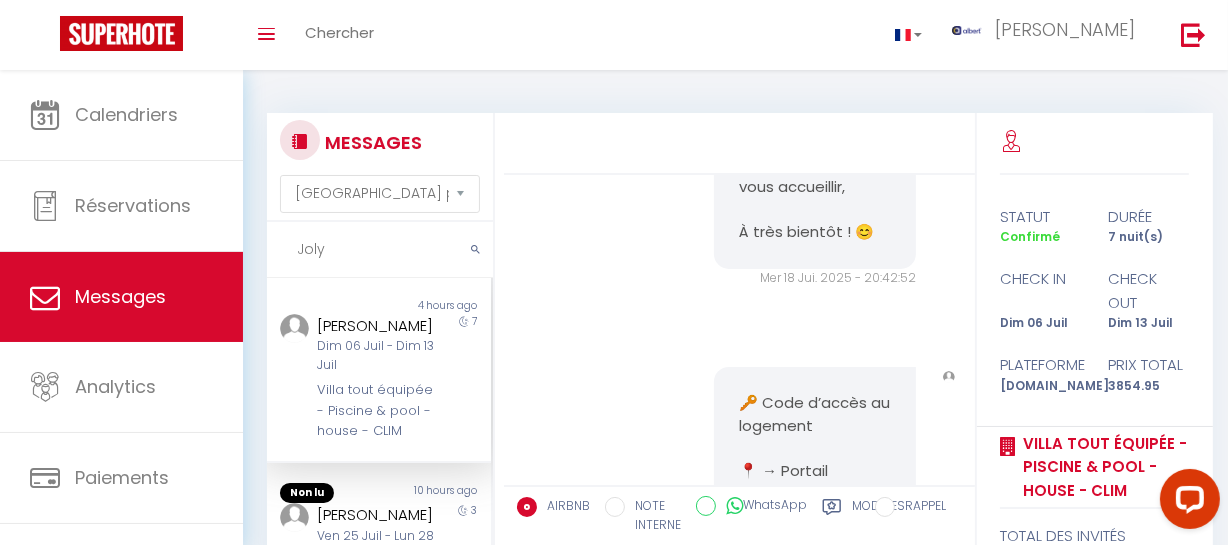 drag, startPoint x: 825, startPoint y: 397, endPoint x: 790, endPoint y: 352, distance: 57.00877 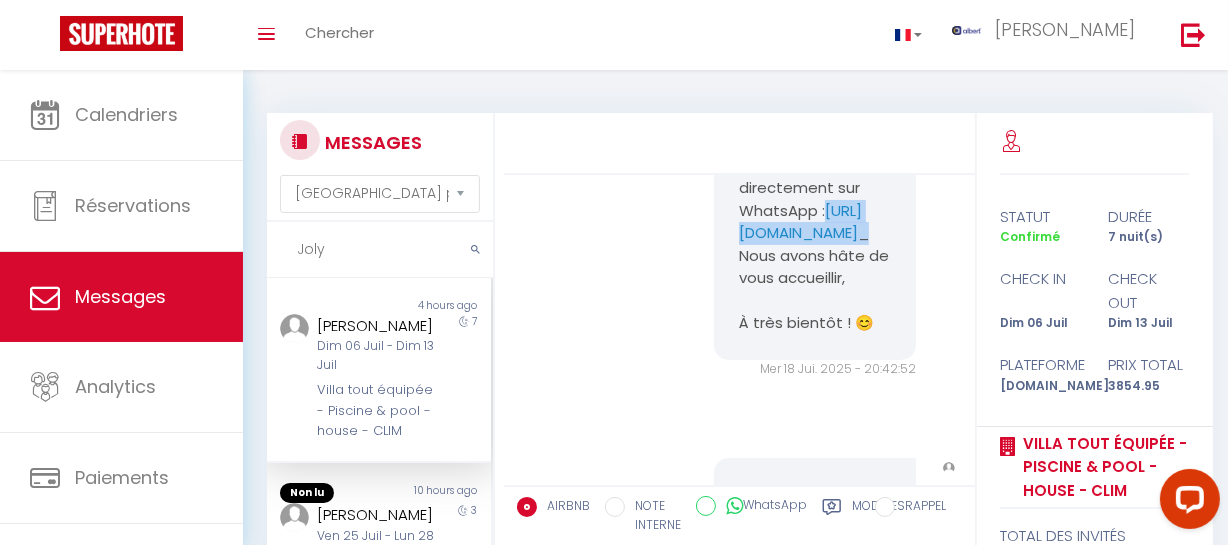 drag, startPoint x: 850, startPoint y: 330, endPoint x: 717, endPoint y: 304, distance: 135.51753 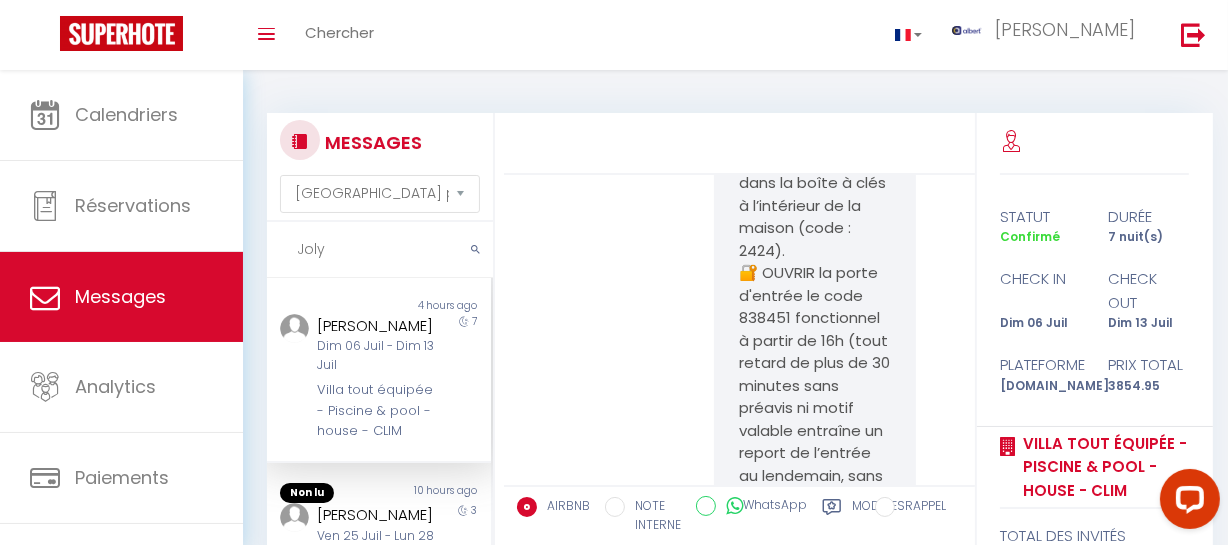 scroll, scrollTop: 5134, scrollLeft: 0, axis: vertical 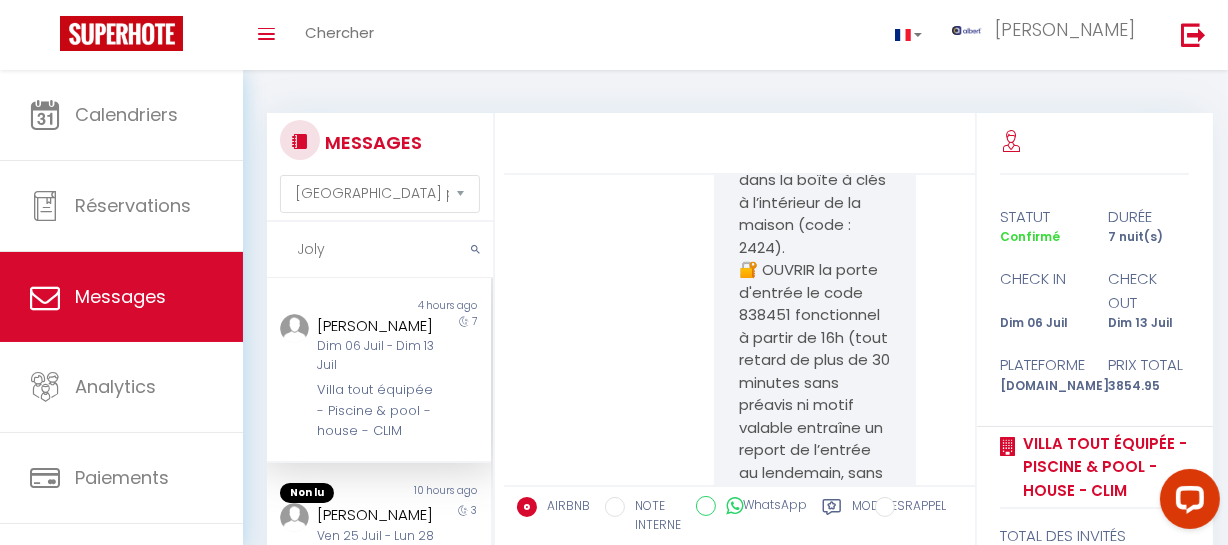 drag, startPoint x: 350, startPoint y: 262, endPoint x: 259, endPoint y: 233, distance: 95.50916 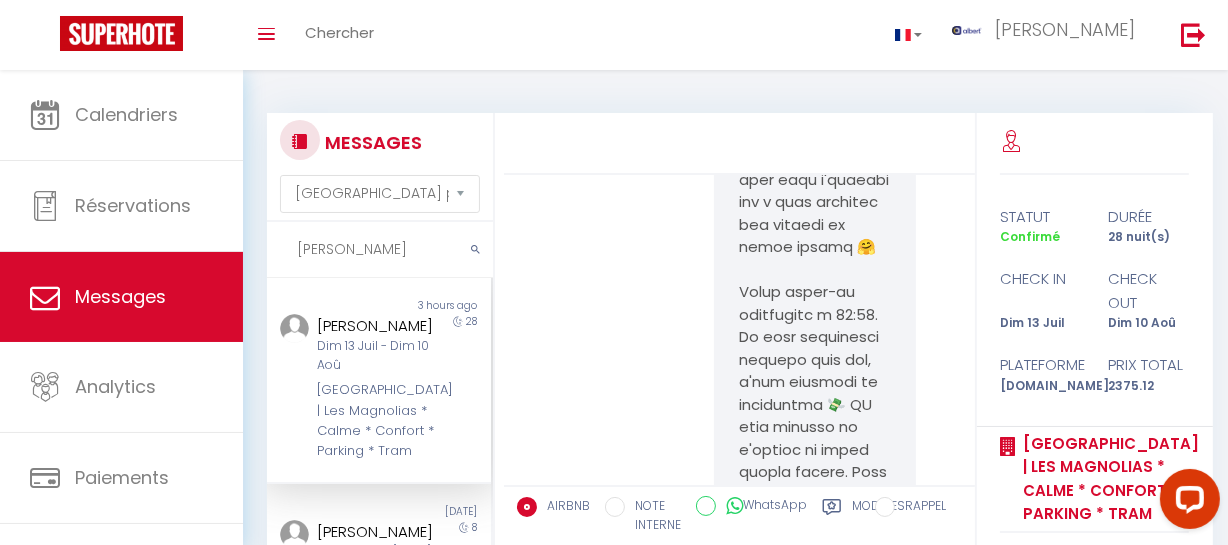 scroll, scrollTop: 19229, scrollLeft: 0, axis: vertical 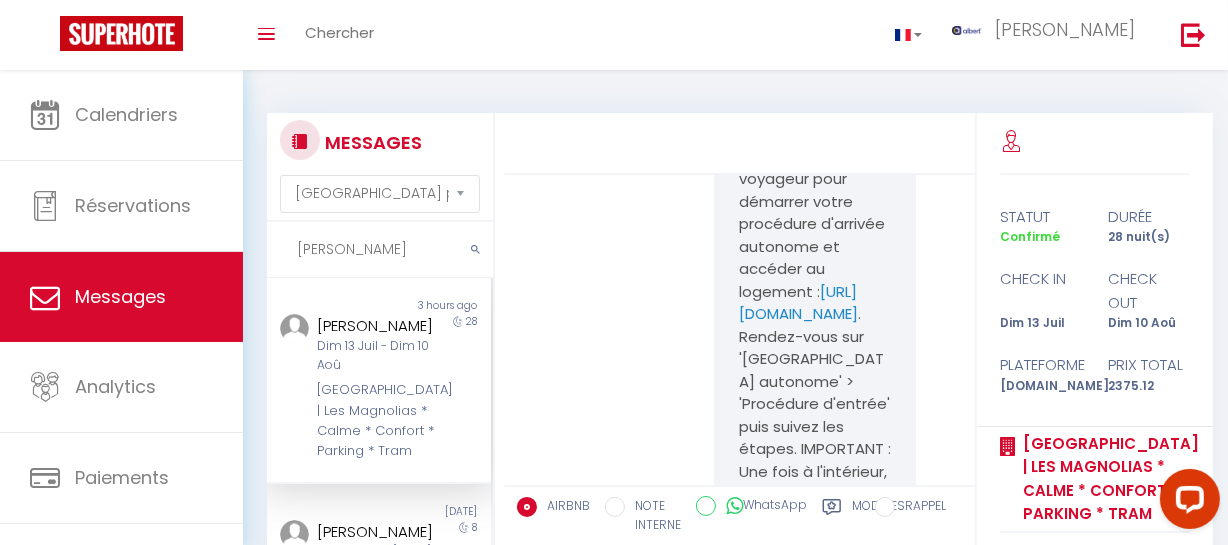 type on "[PERSON_NAME]" 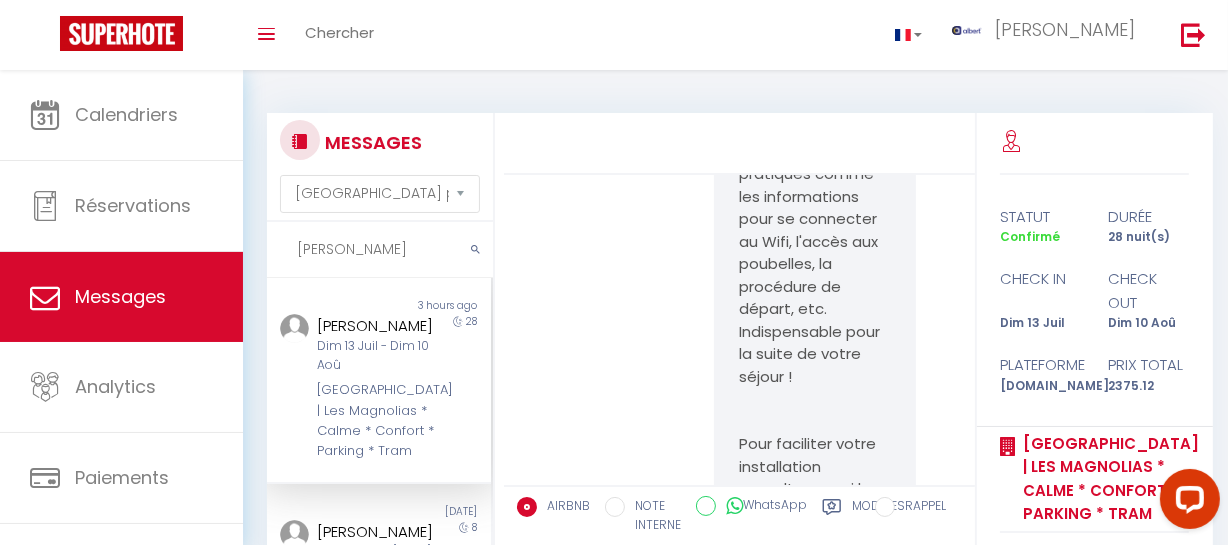 scroll, scrollTop: 16320, scrollLeft: 0, axis: vertical 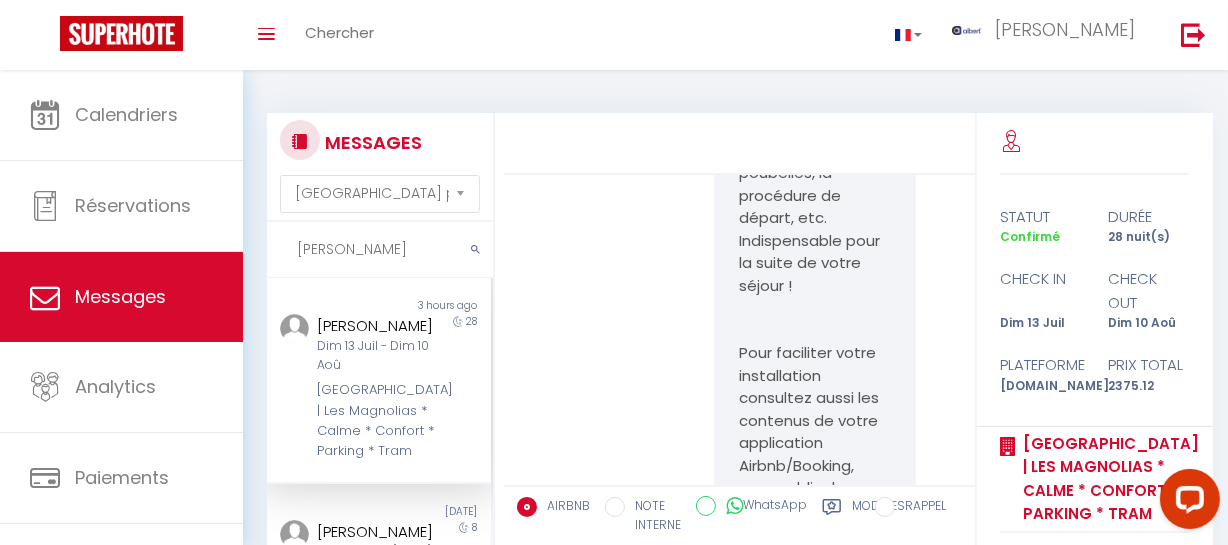 drag, startPoint x: 788, startPoint y: 351, endPoint x: 724, endPoint y: 352, distance: 64.00781 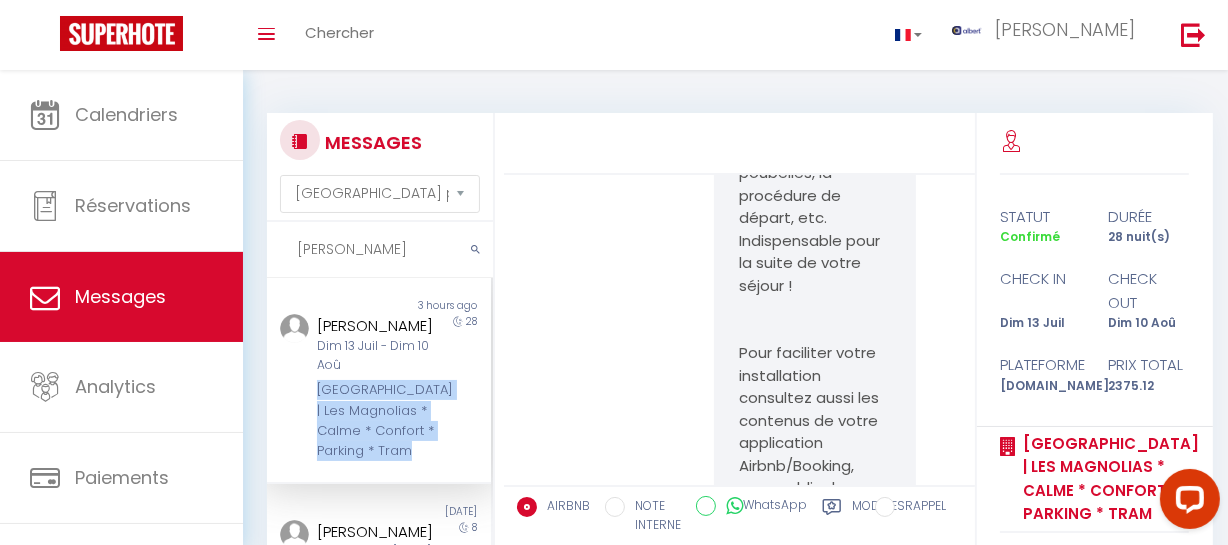 drag, startPoint x: 425, startPoint y: 493, endPoint x: 316, endPoint y: 411, distance: 136.40015 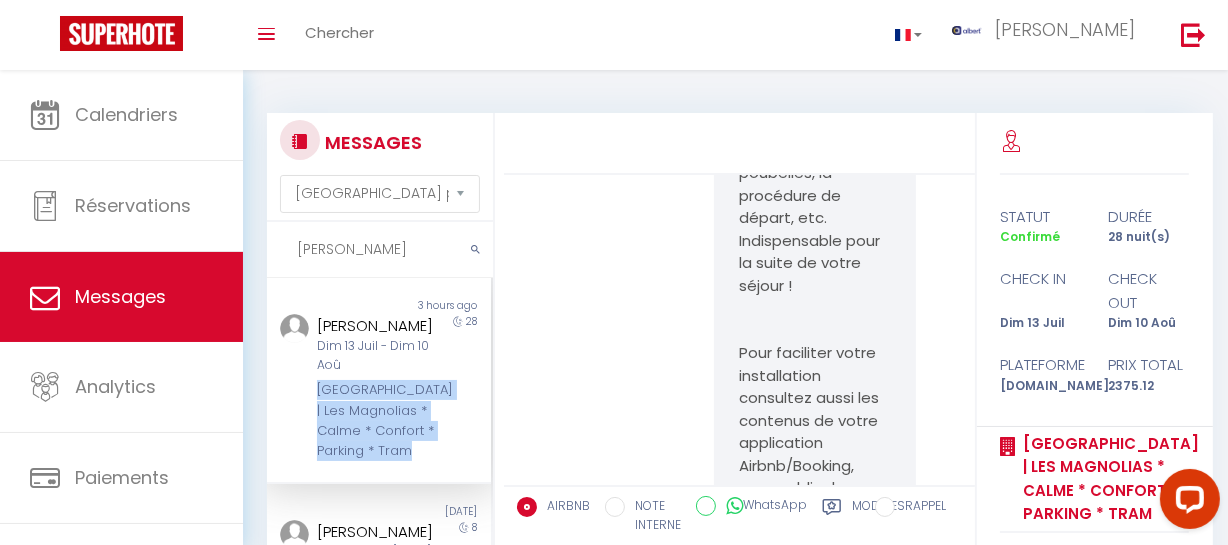 copy on "[GEOGRAPHIC_DATA] | Les Magnolias * Calme * Confort * Parking * Tram" 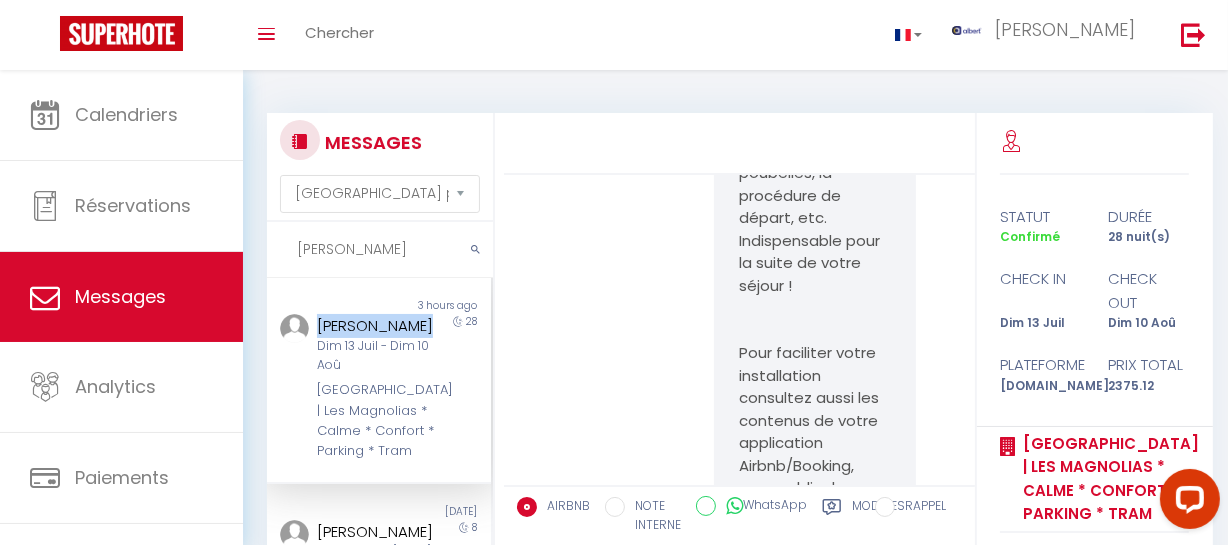 drag, startPoint x: 379, startPoint y: 346, endPoint x: 318, endPoint y: 314, distance: 68.88396 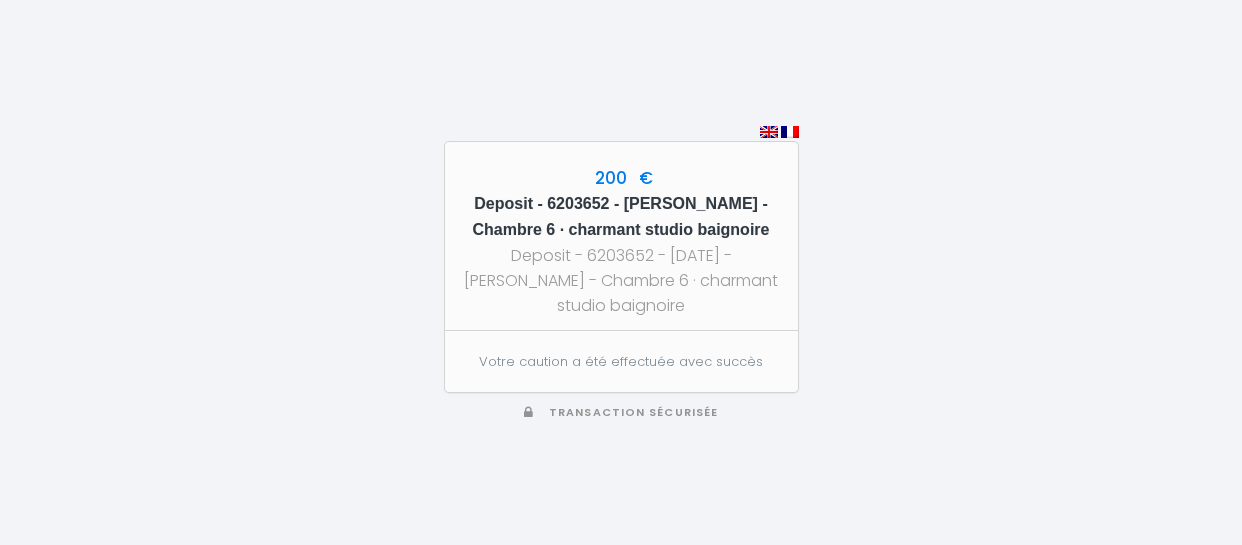 scroll, scrollTop: 0, scrollLeft: 0, axis: both 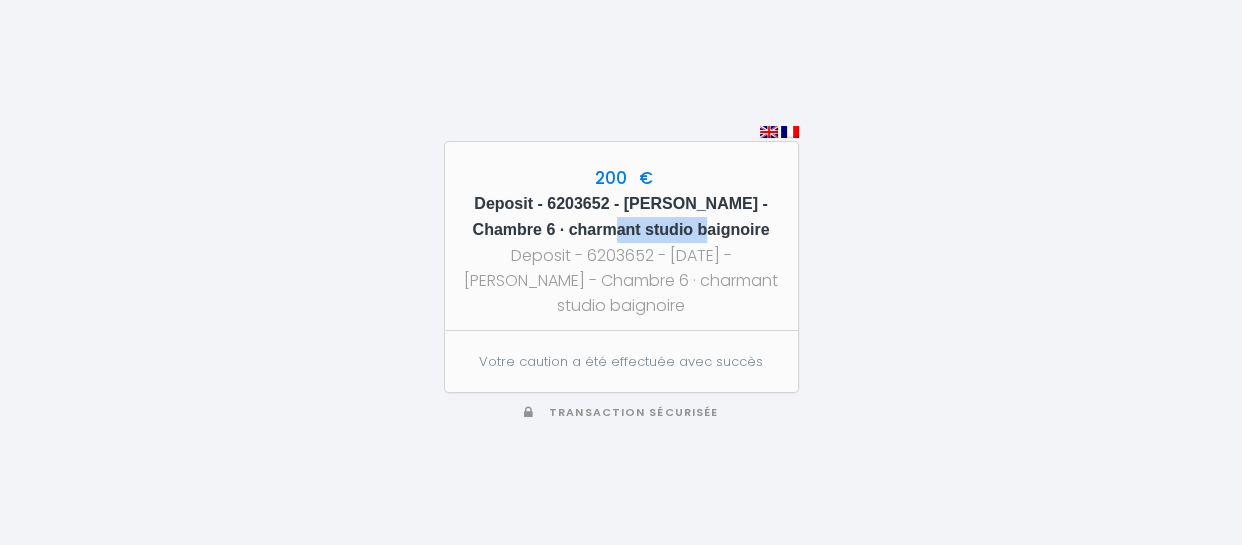 drag, startPoint x: 645, startPoint y: 203, endPoint x: 734, endPoint y: 206, distance: 89.050545 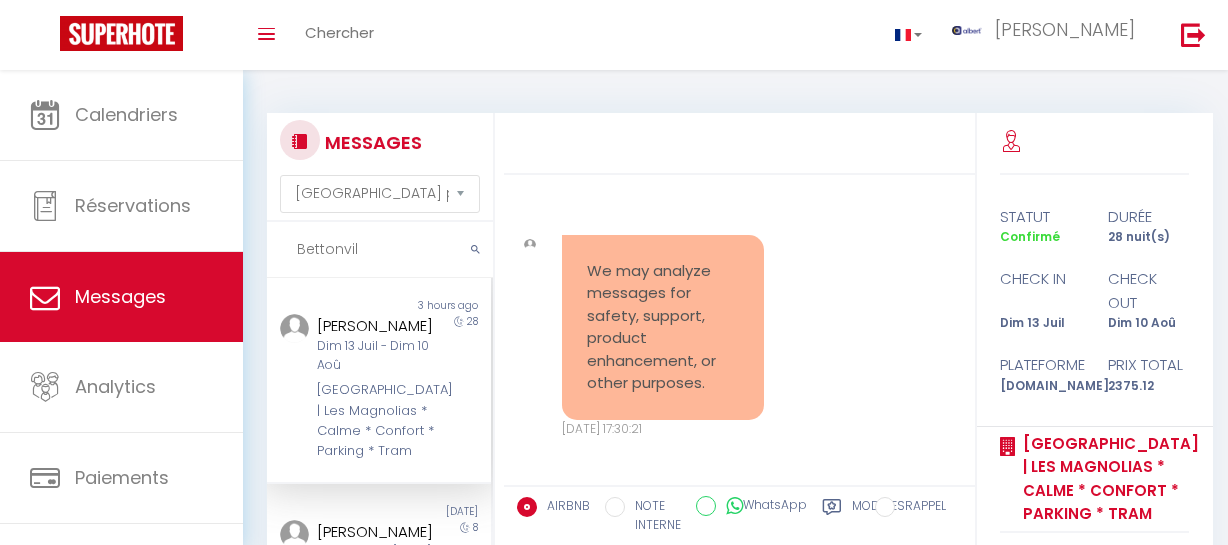 select on "message" 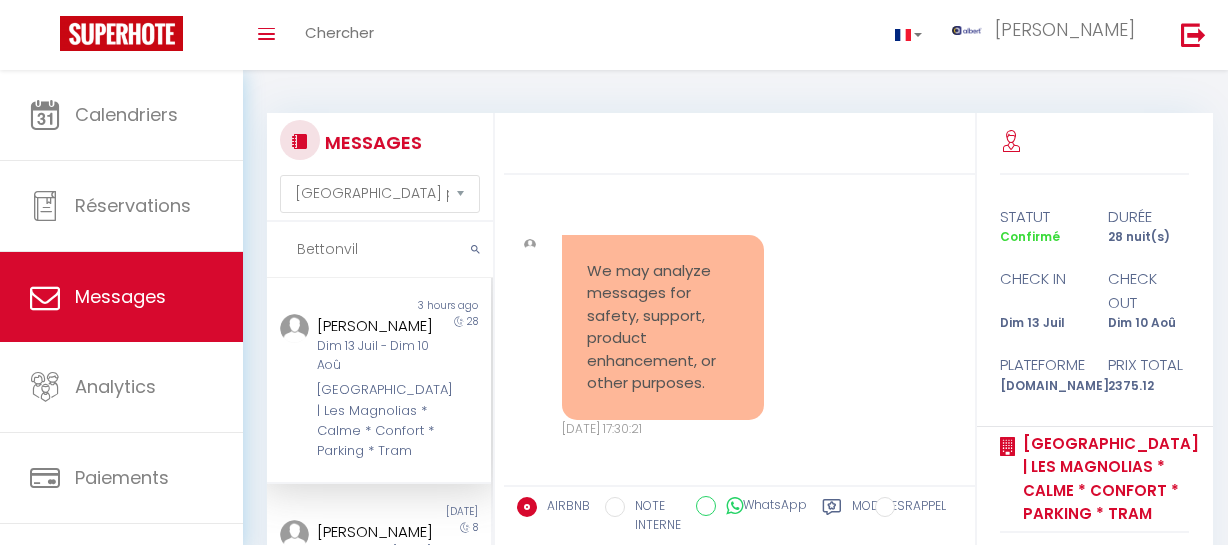 scroll, scrollTop: 0, scrollLeft: 0, axis: both 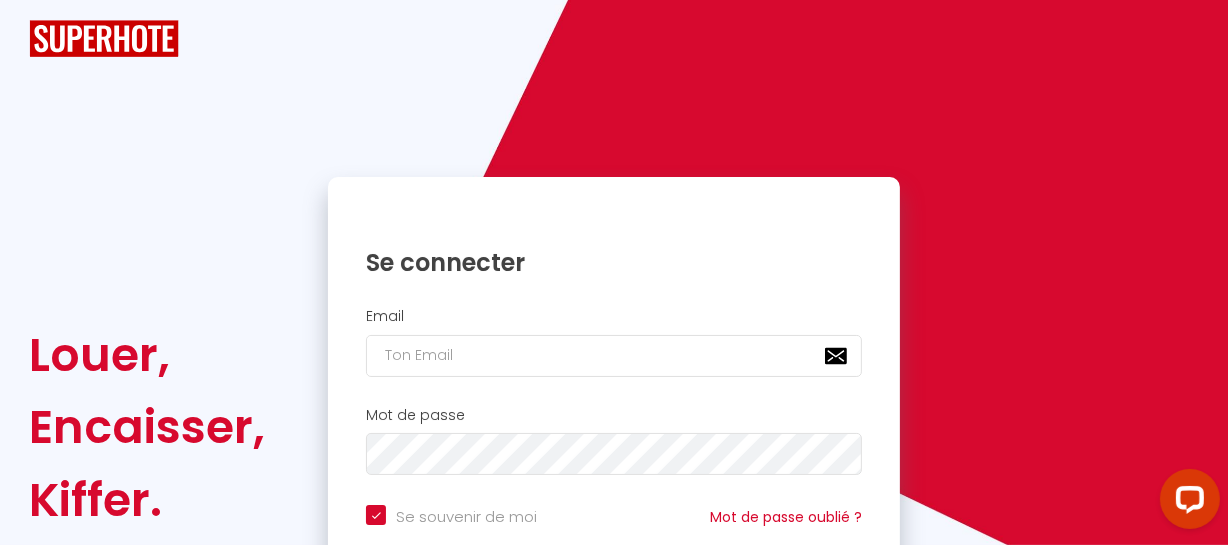 checkbox on "true" 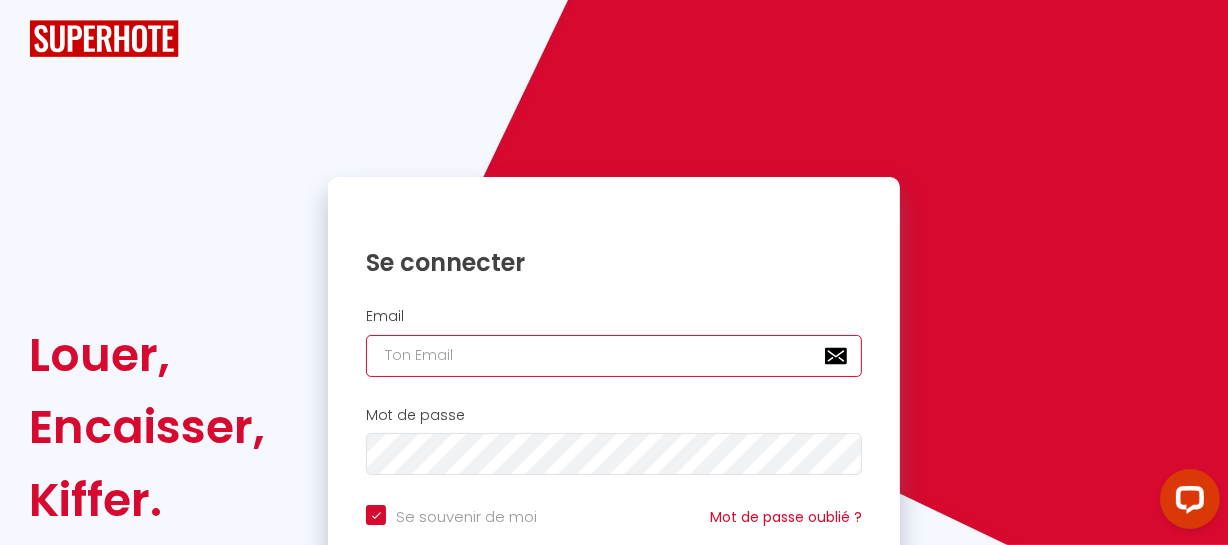 type on "[EMAIL_ADDRESS][DOMAIN_NAME]" 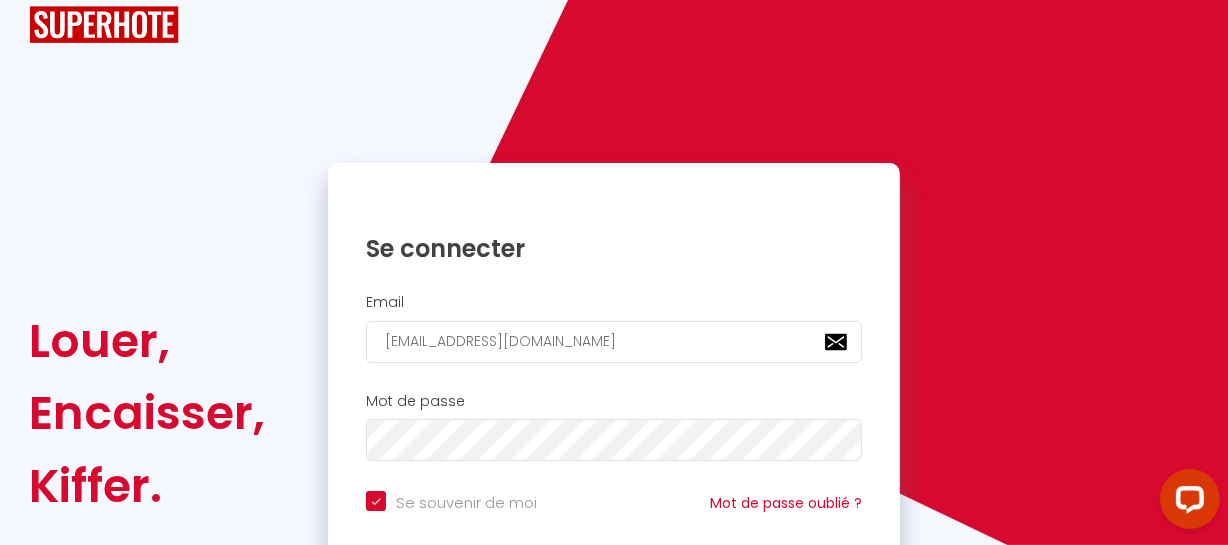 scroll, scrollTop: 181, scrollLeft: 0, axis: vertical 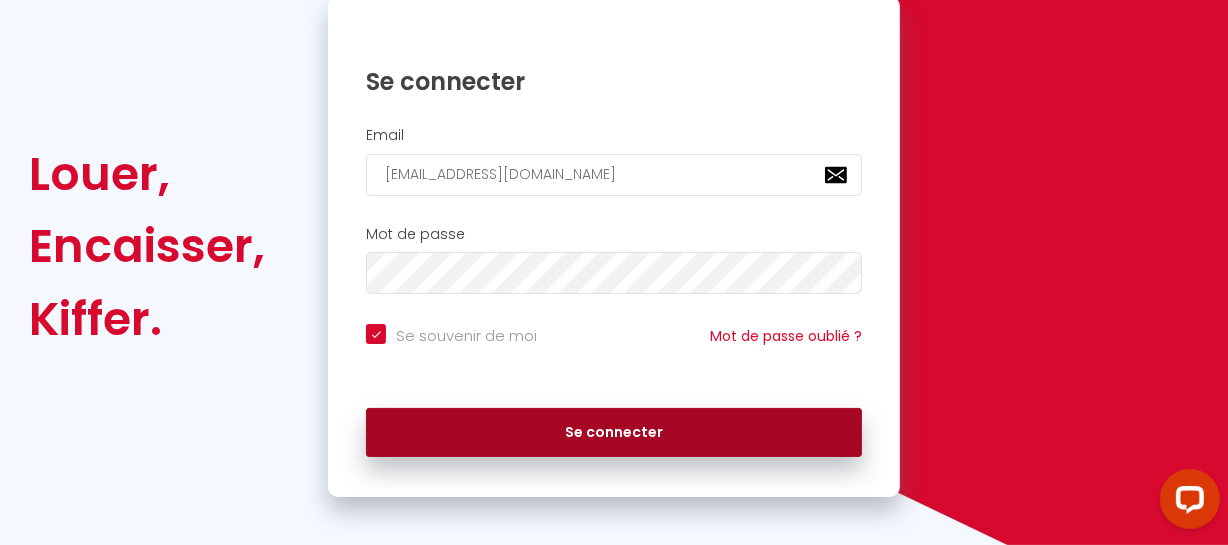 click on "Se connecter" at bounding box center (614, 433) 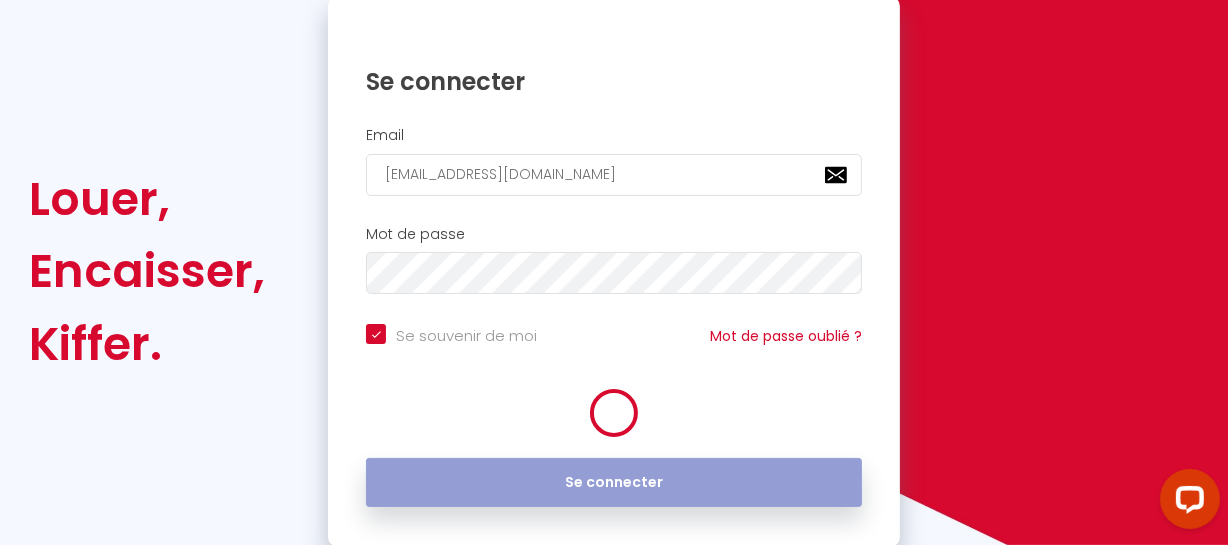 scroll, scrollTop: 206, scrollLeft: 0, axis: vertical 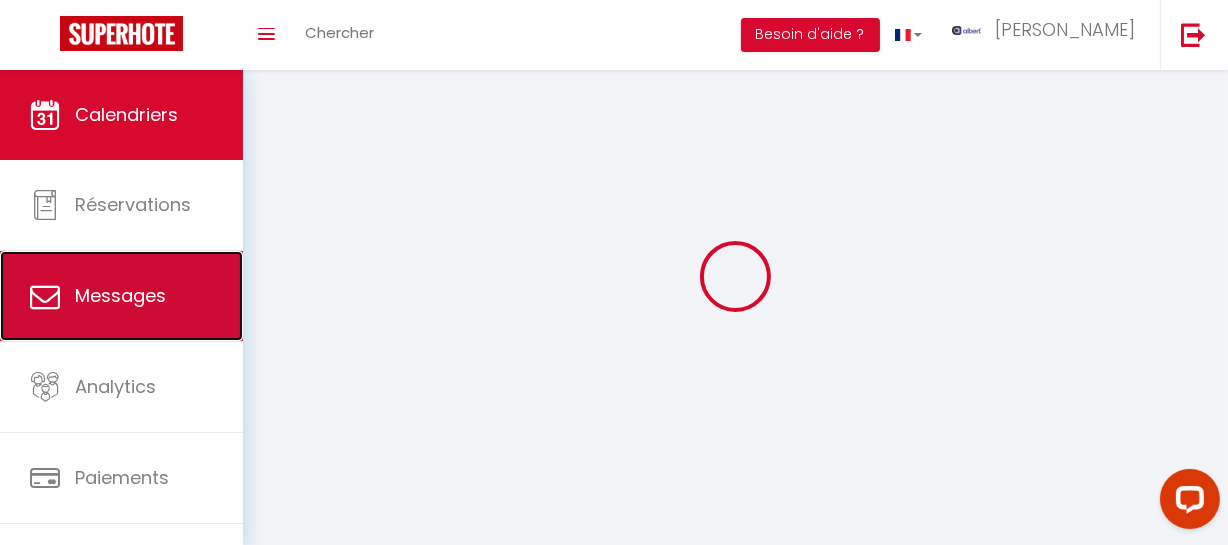 click on "Messages" at bounding box center (120, 295) 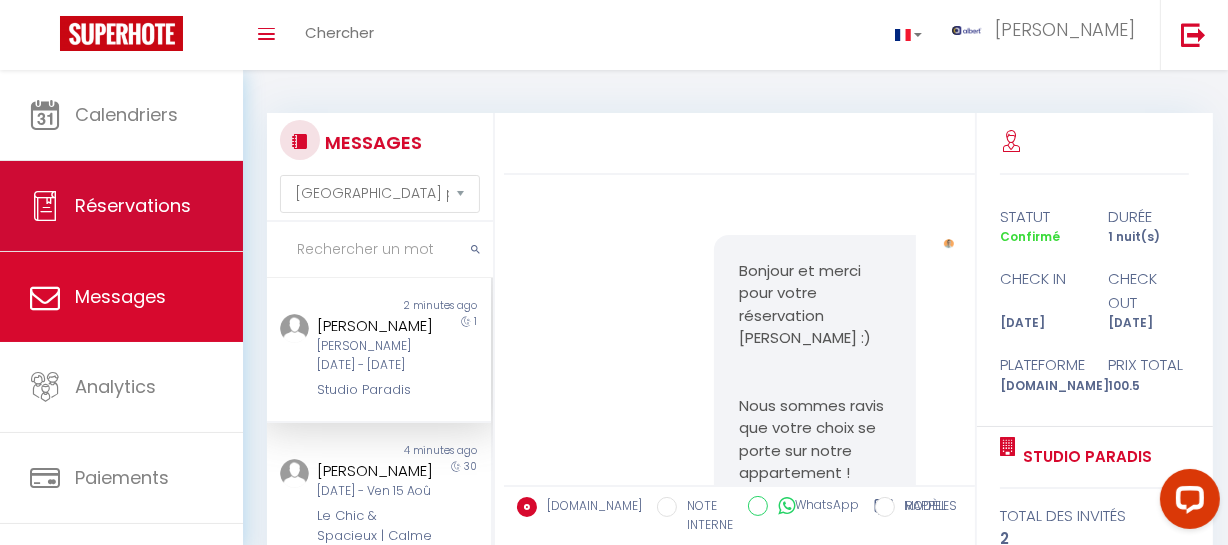scroll, scrollTop: 5053, scrollLeft: 0, axis: vertical 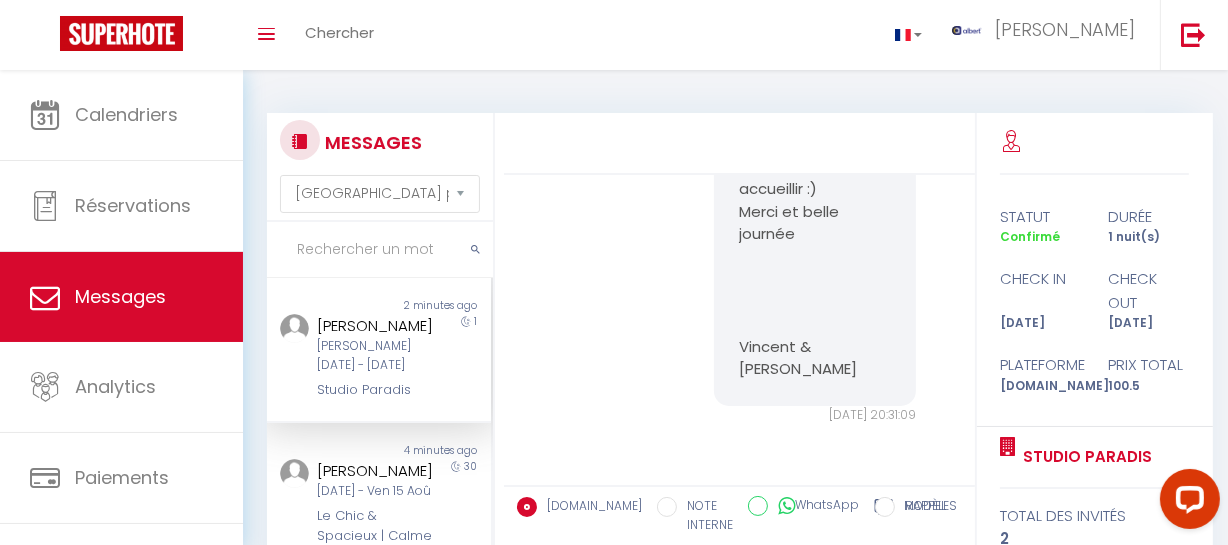 click at bounding box center [380, 250] 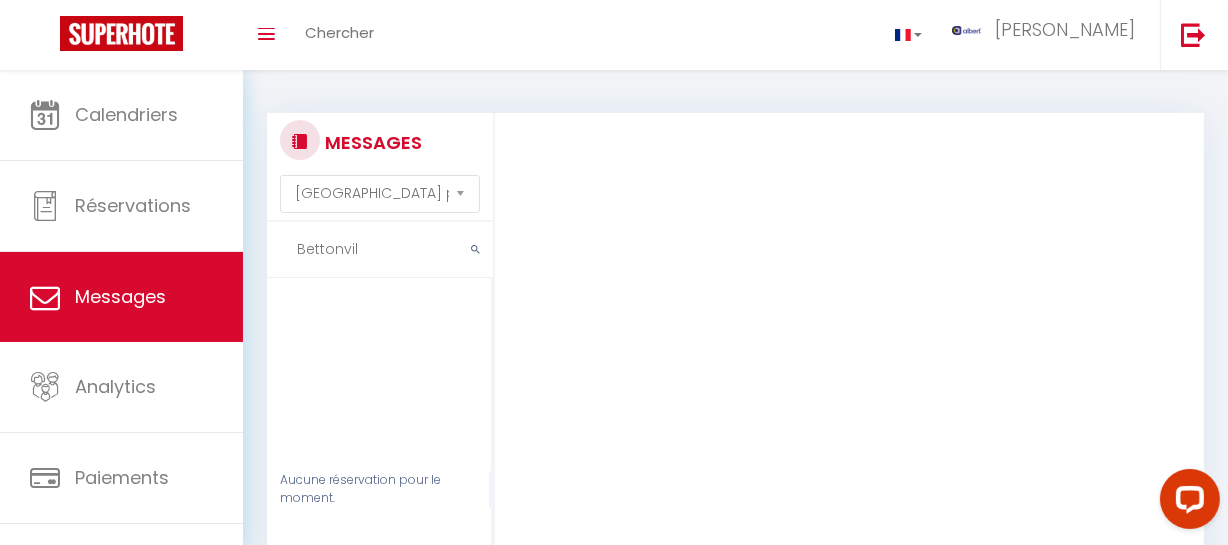 type on "Bettonvil" 